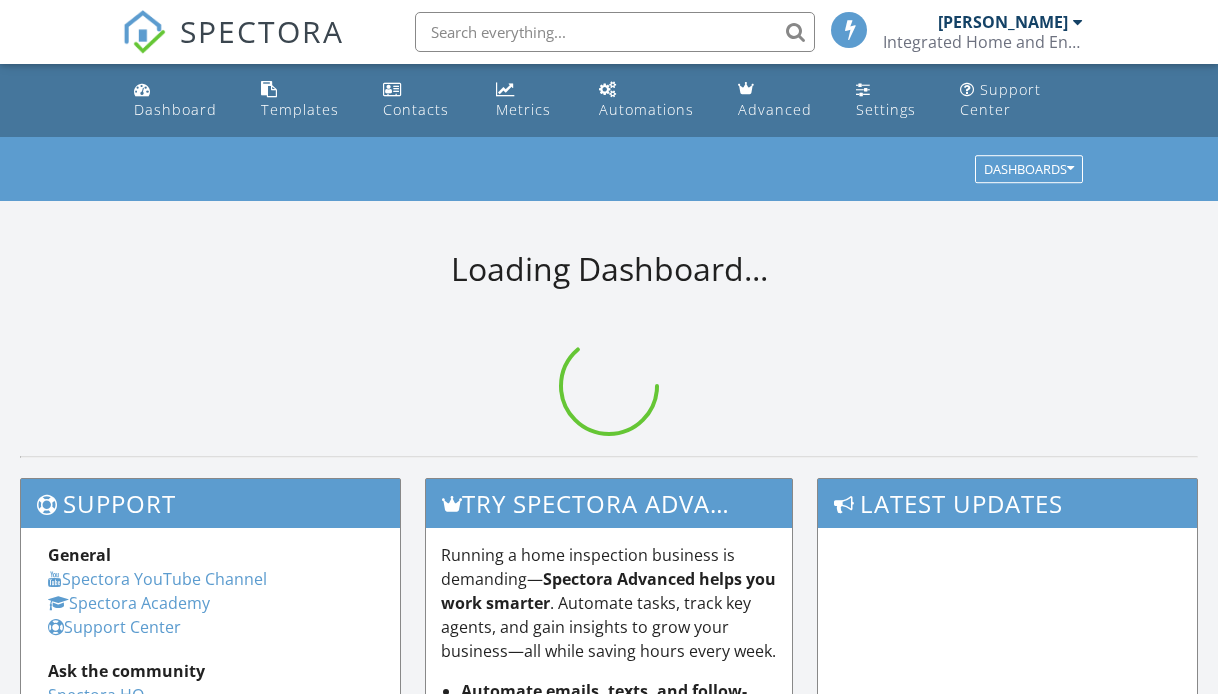 scroll, scrollTop: 0, scrollLeft: 0, axis: both 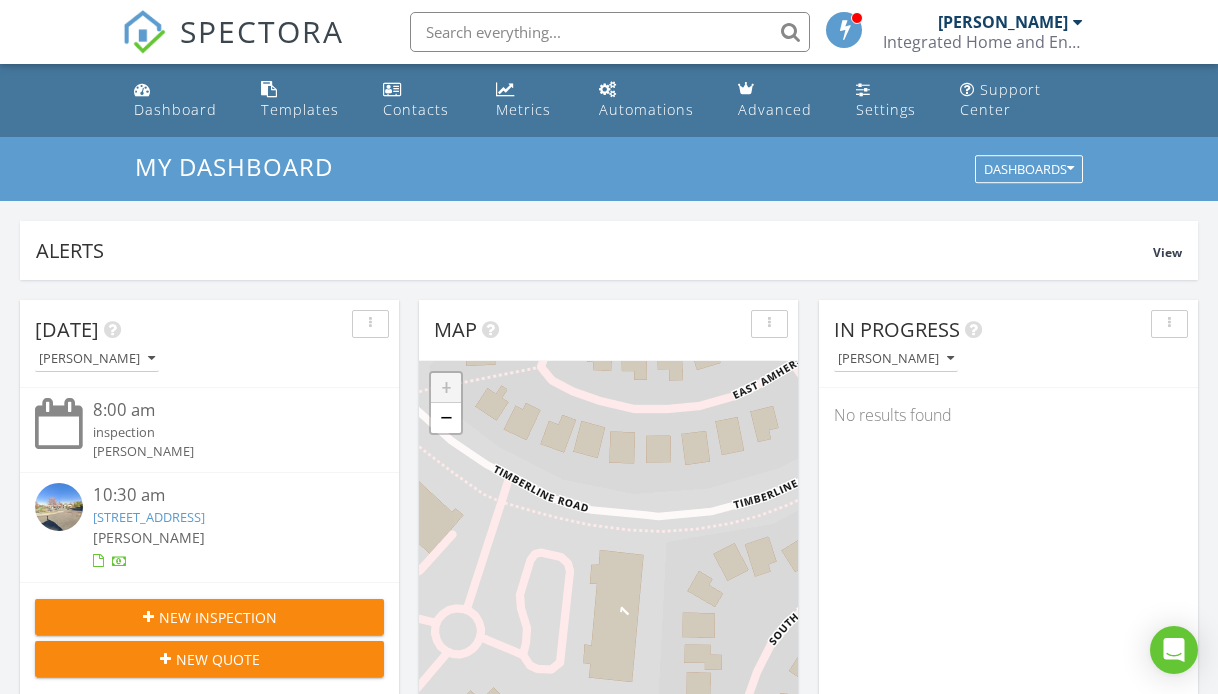 click on "New Inspection" at bounding box center [218, 617] 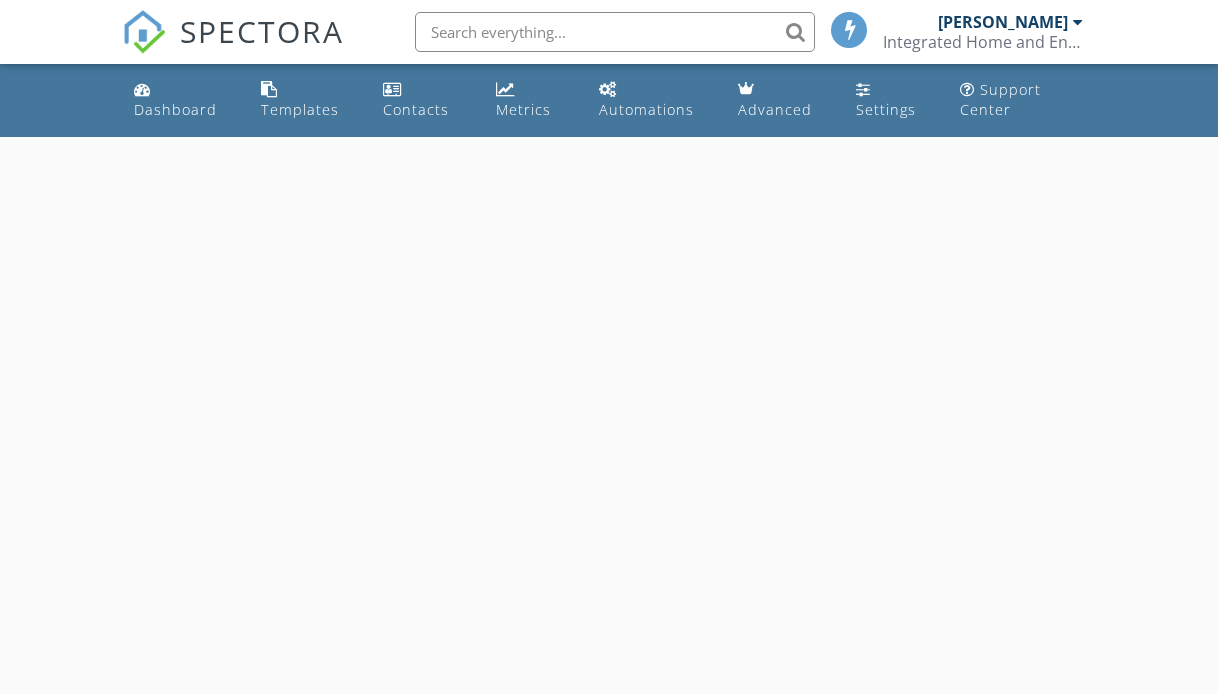 scroll, scrollTop: 0, scrollLeft: 0, axis: both 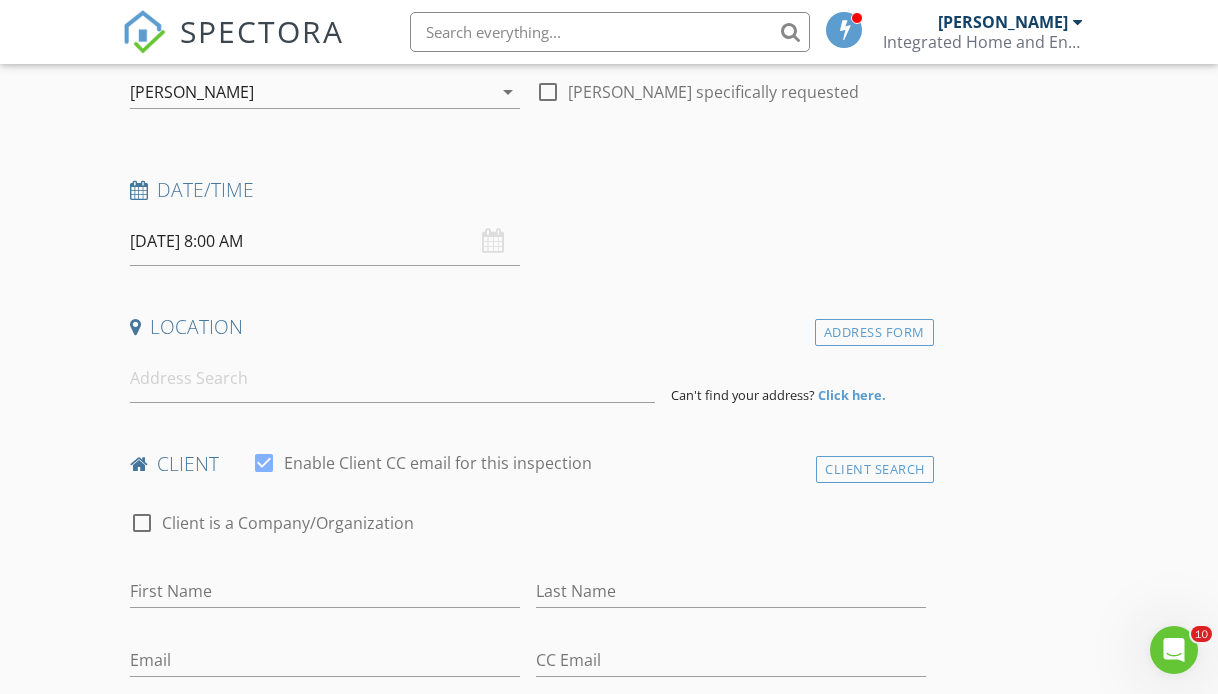 click on "07/15/2025 8:00 AM" at bounding box center [325, 241] 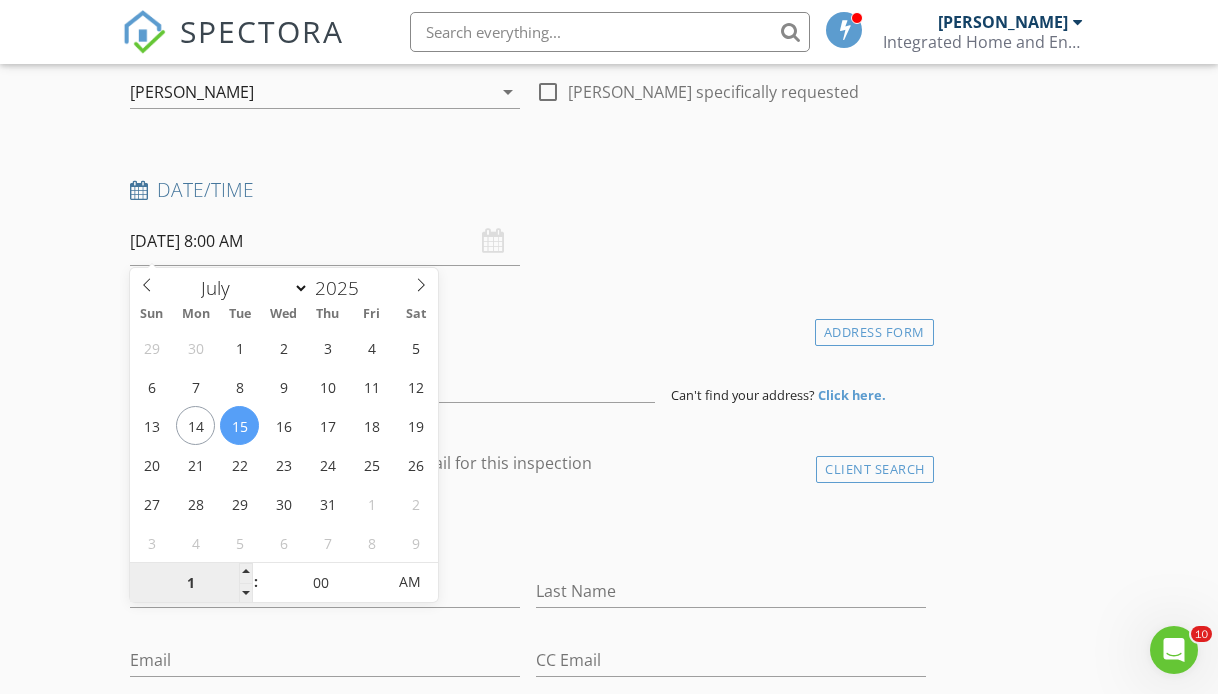 type on "10" 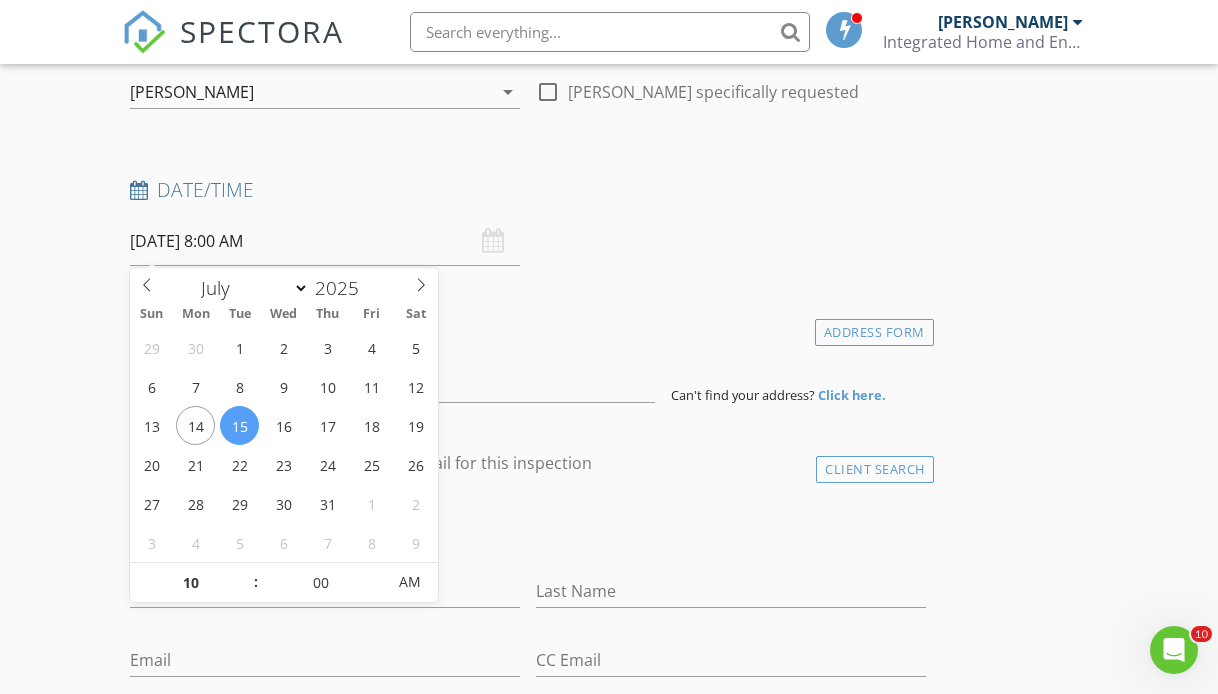 type on "[DATE] 10:00 AM" 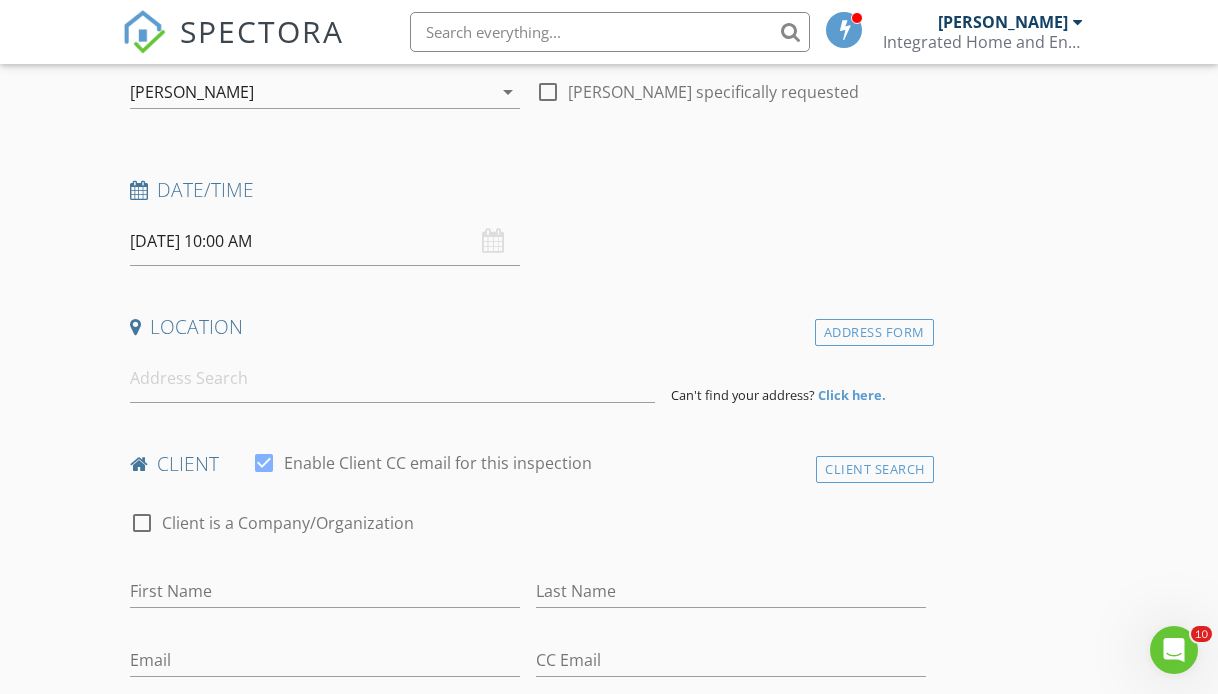 click on "INSPECTOR(S)
check_box   Ron Long   PRIMARY   Ron Long arrow_drop_down   check_box_outline_blank Ron Long specifically requested
Date/Time
07/15/2025 10:00 AM
Location
Address Form       Can't find your address?   Click here.
client
check_box Enable Client CC email for this inspection   Client Search     check_box_outline_blank Client is a Company/Organization     First Name   Last Name   Email   CC Email   Phone           Notes   Private Notes
ADD ADDITIONAL client
SERVICES
check_box_outline_blank   1-Residential Inspection   Condo Below 800sqft check_box_outline_blank   2-Residential Inspection   Condo 800-1400sqft check_box_outline_blank   3-Residential Inspection   600-1400 check_box_outline_blank   4-Residential Inspection   1400-2000 check_box_outline_blank     2000-2500" at bounding box center (609, 1454) 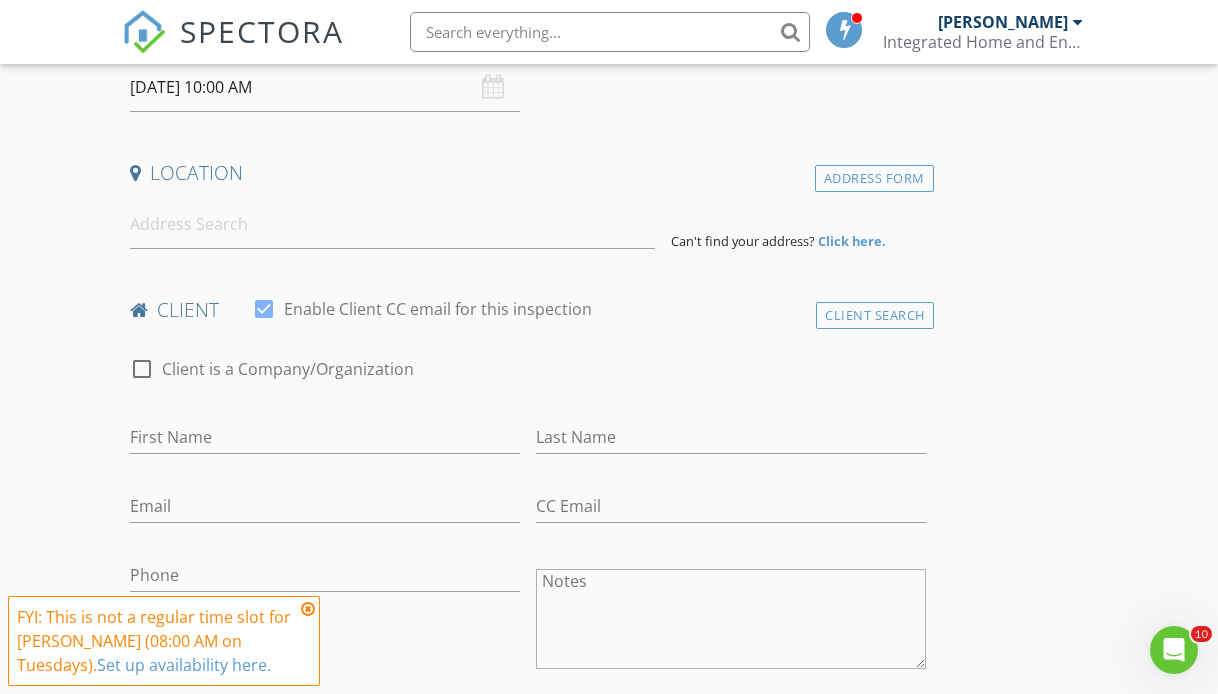scroll, scrollTop: 393, scrollLeft: 0, axis: vertical 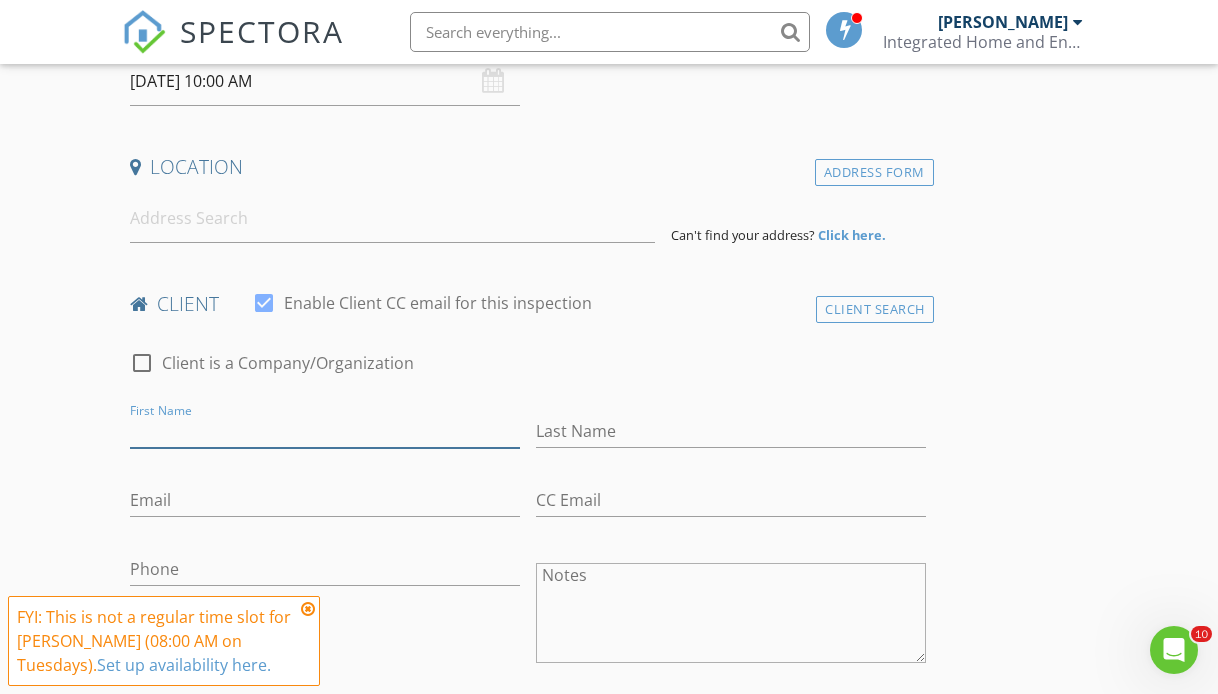 click on "First Name" at bounding box center (325, 431) 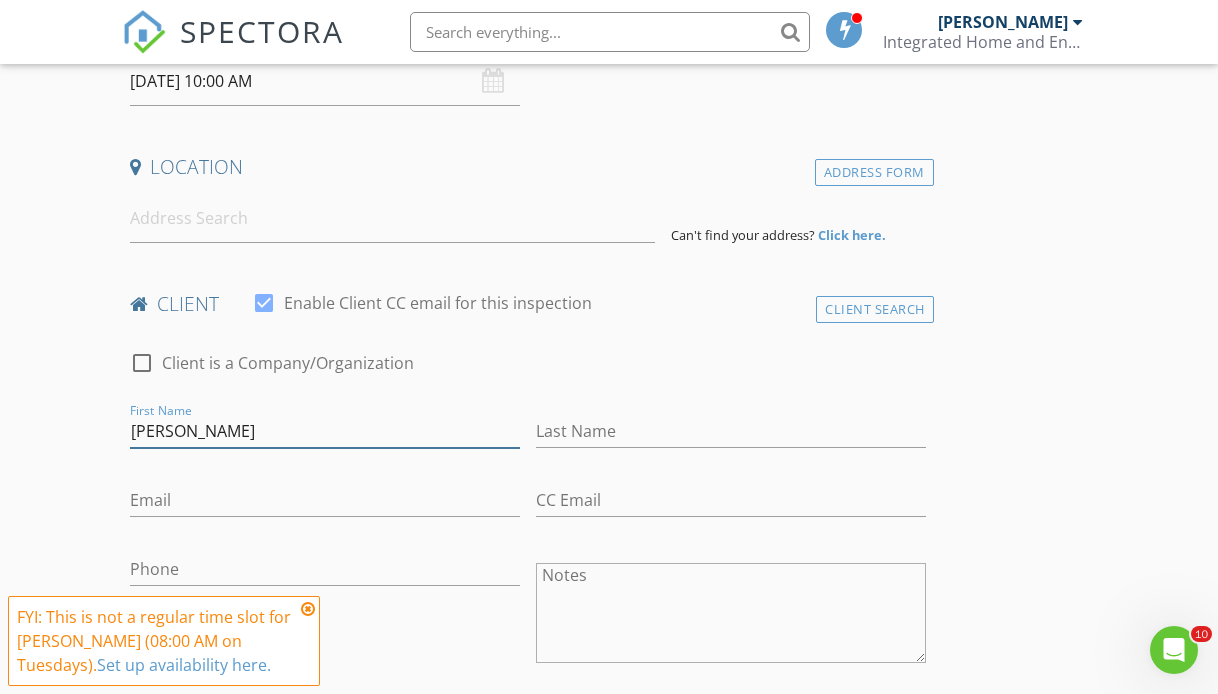 type on "[PERSON_NAME]" 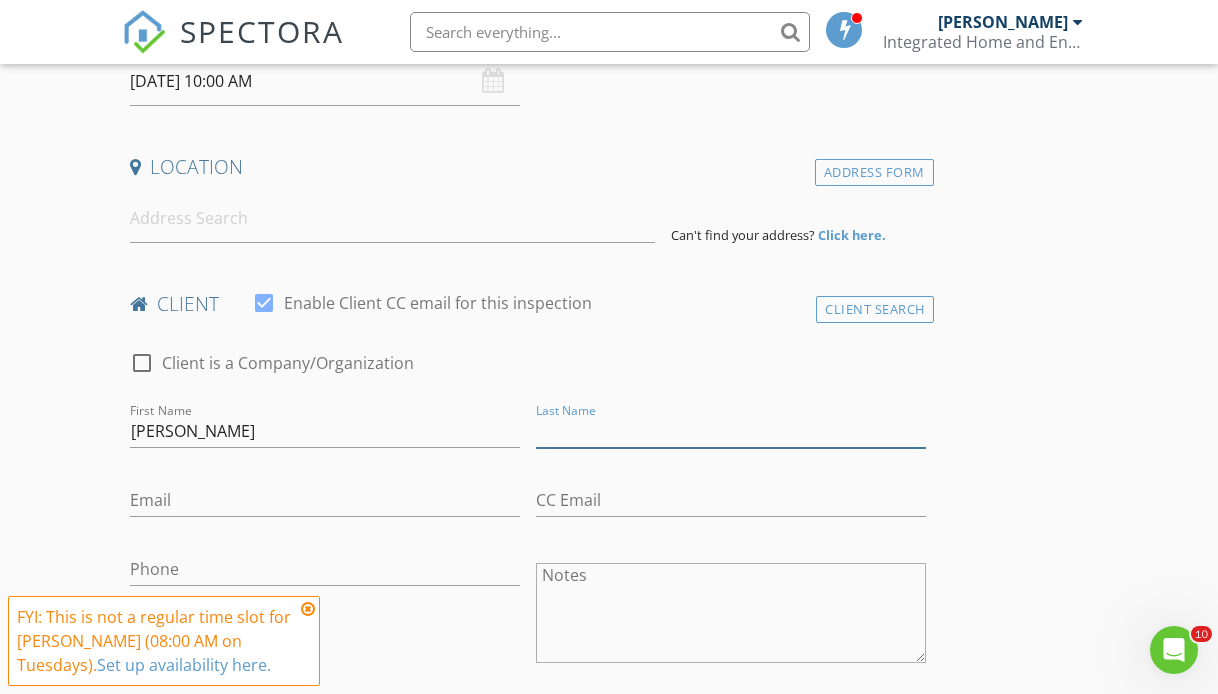 click on "Last Name" at bounding box center (731, 431) 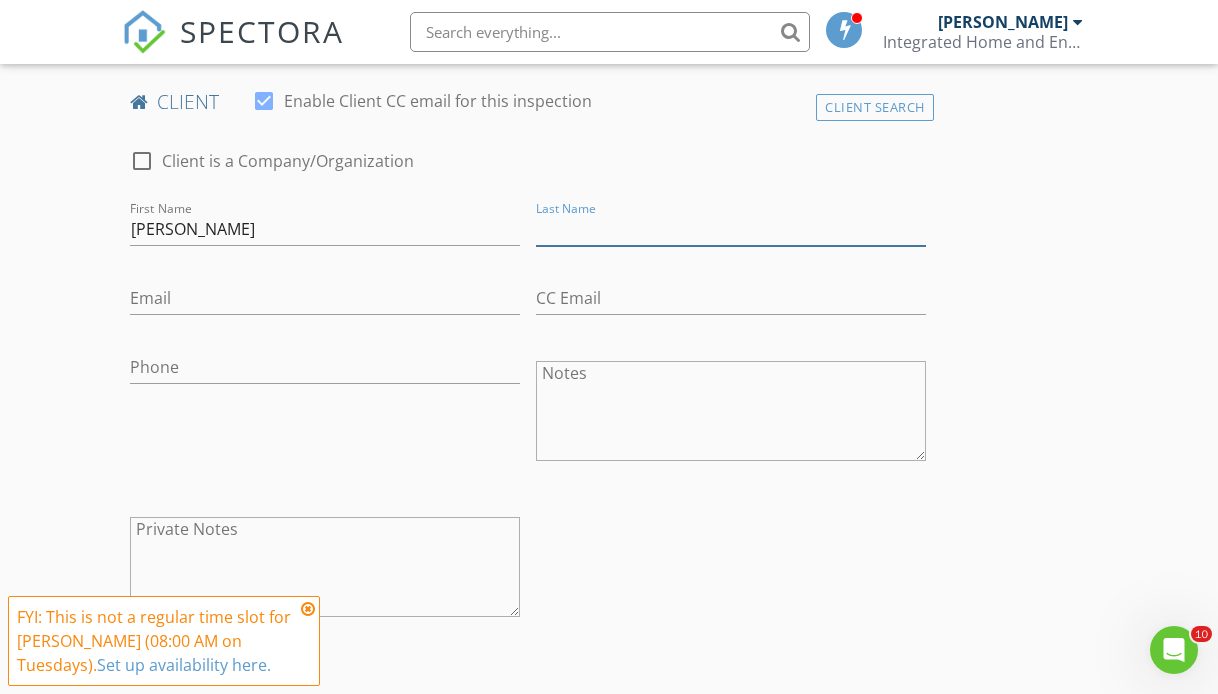 scroll, scrollTop: 600, scrollLeft: 0, axis: vertical 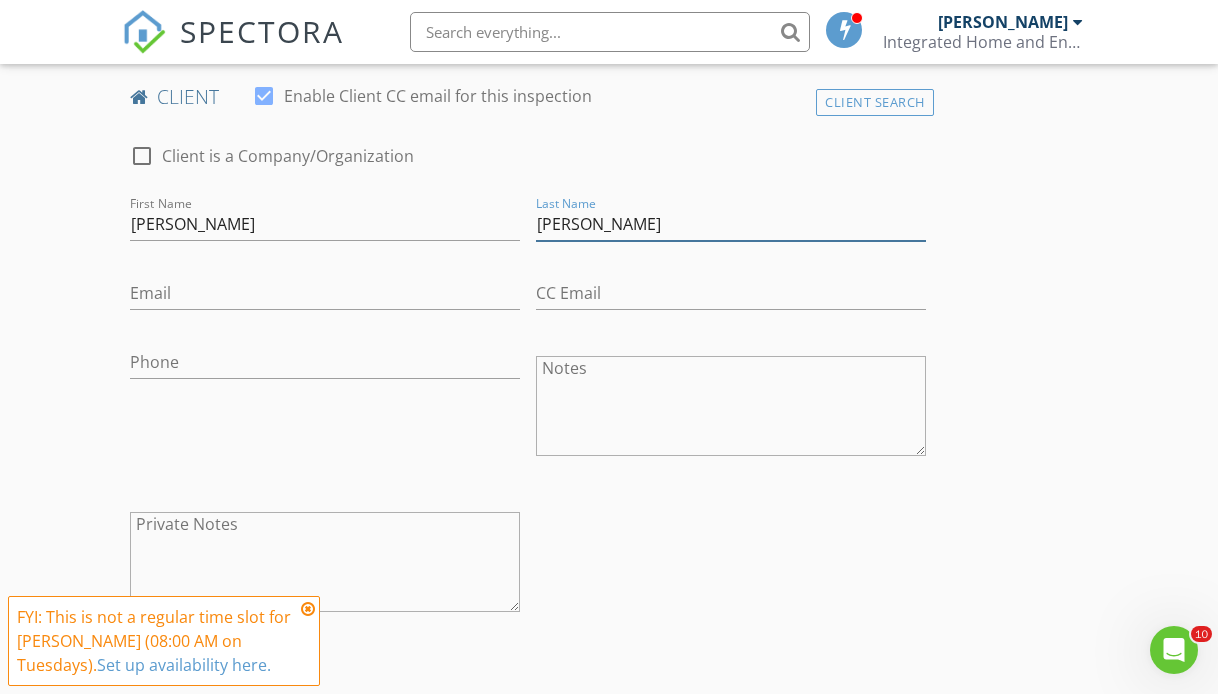 type on "[PERSON_NAME]" 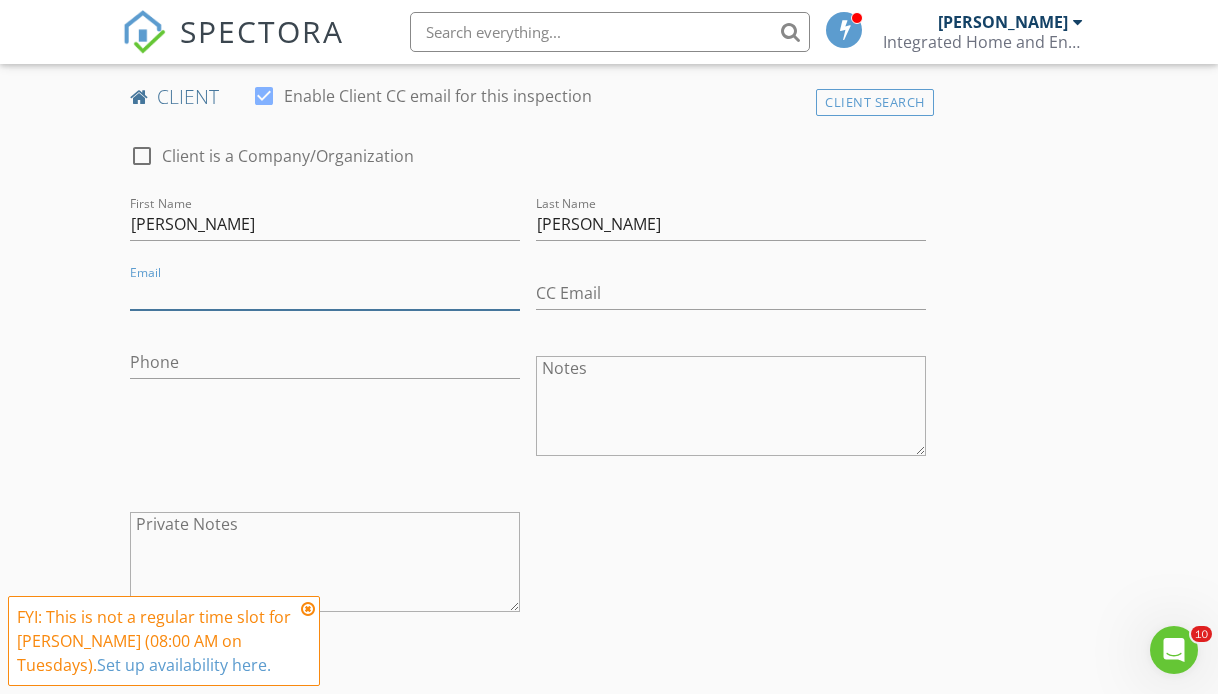 click on "Email" at bounding box center [325, 293] 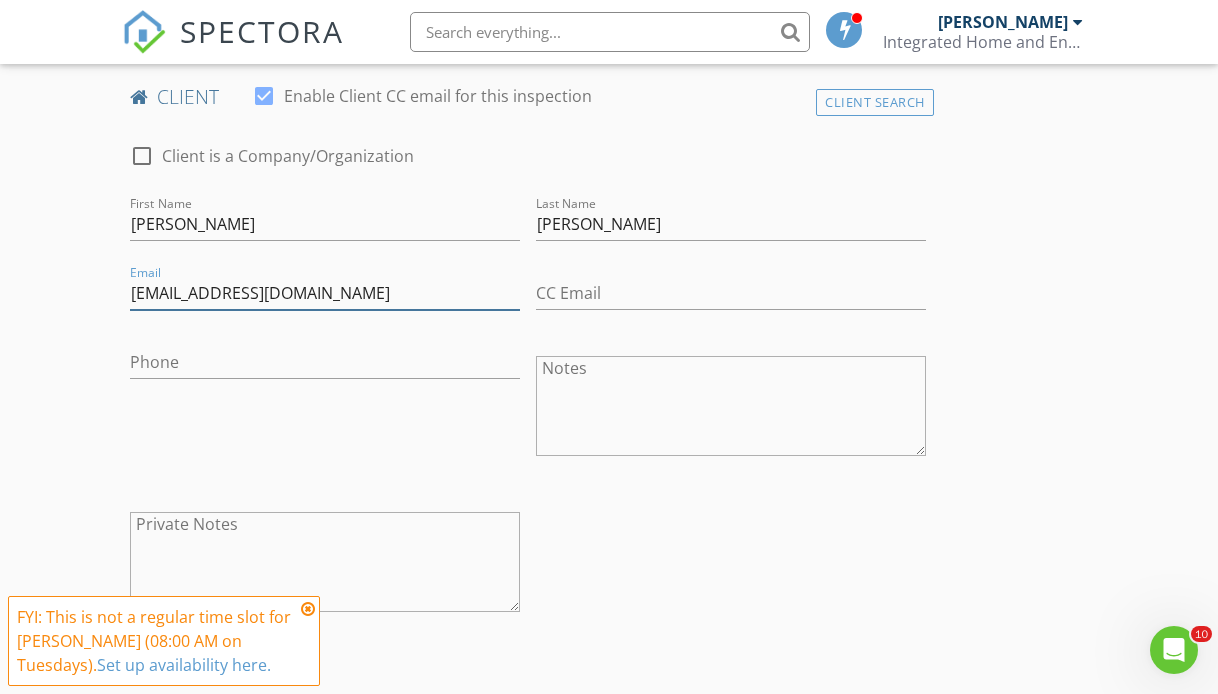 type on "[EMAIL_ADDRESS][DOMAIN_NAME]" 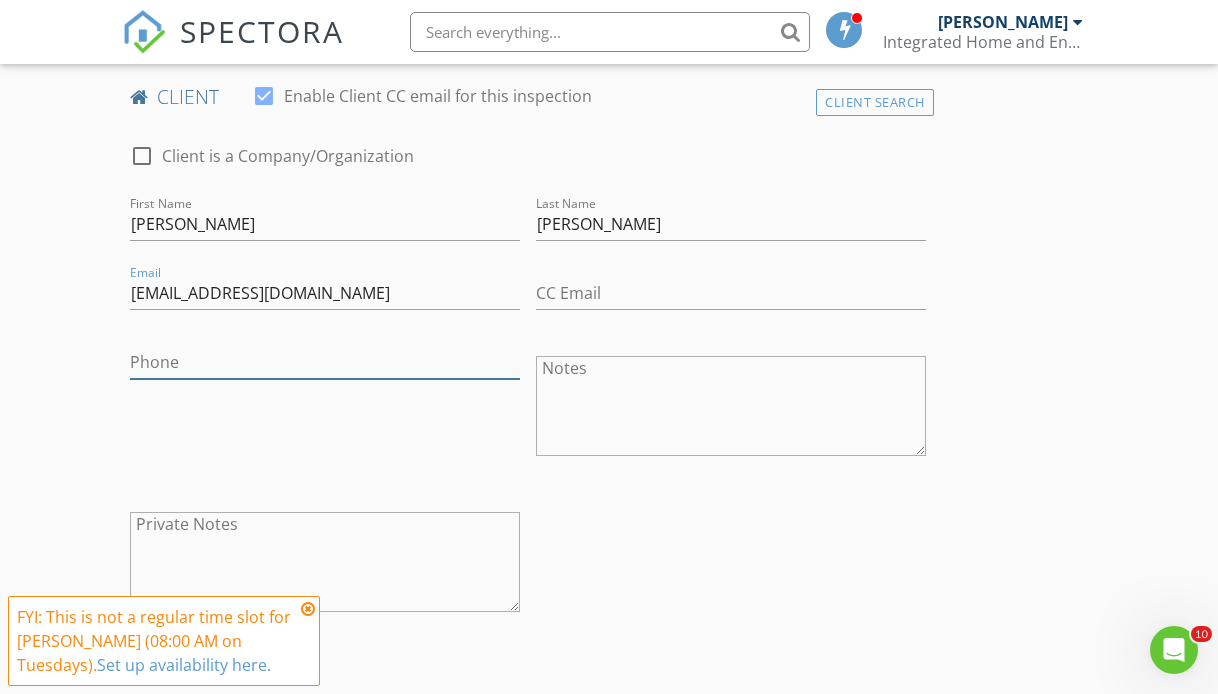 click on "Phone" at bounding box center [325, 362] 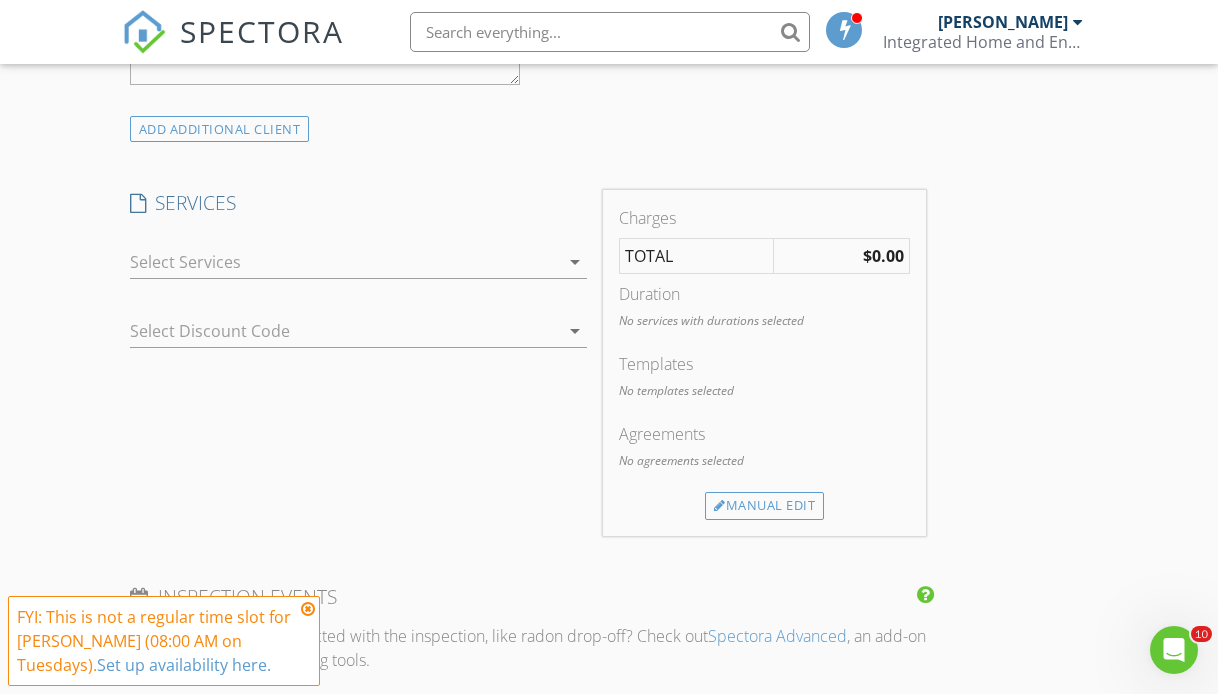 scroll, scrollTop: 1137, scrollLeft: 0, axis: vertical 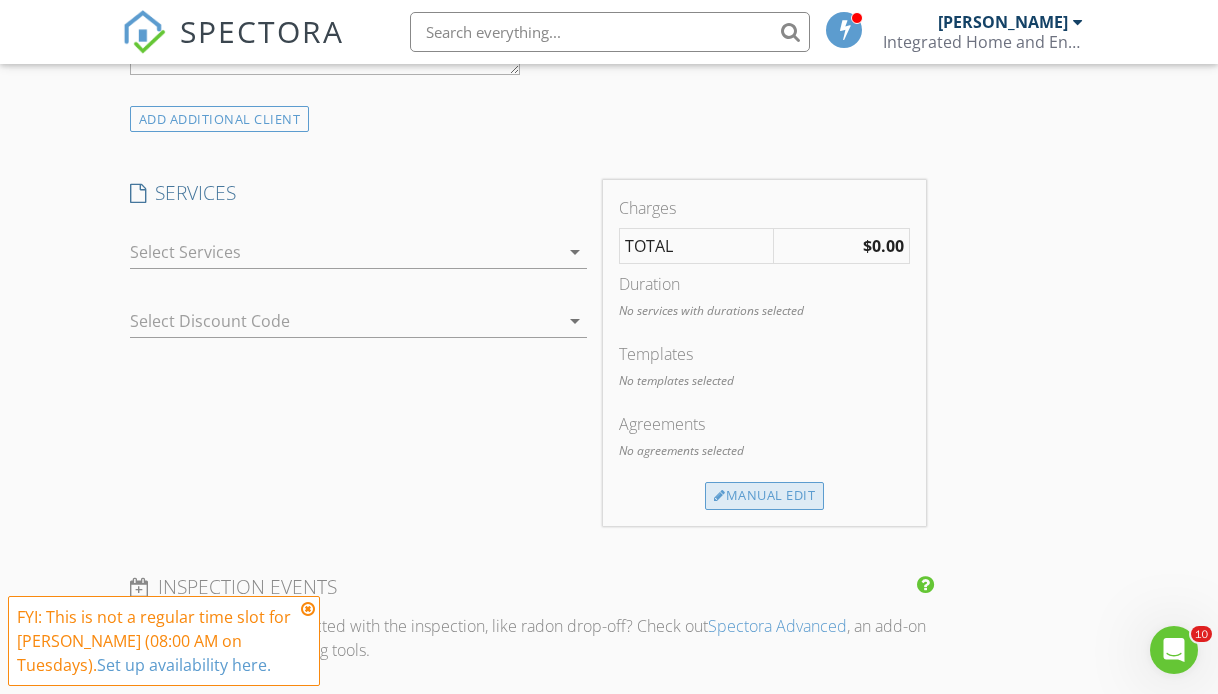 type on "[PHONE_NUMBER]" 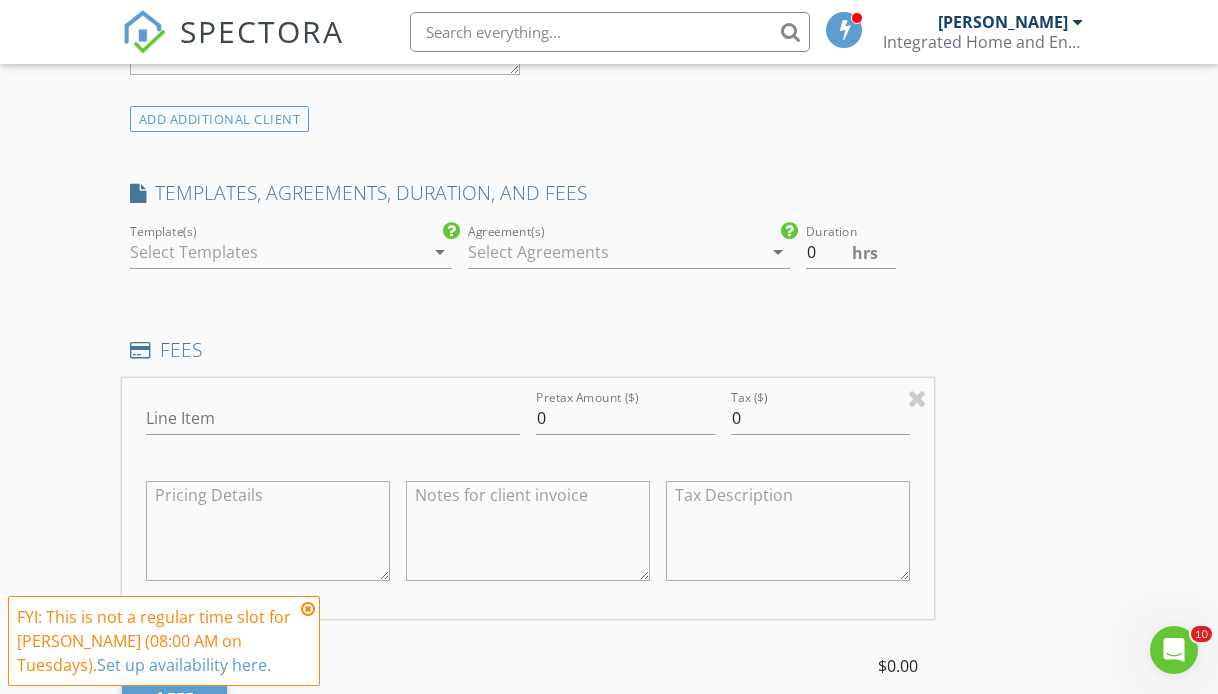 click at bounding box center [277, 252] 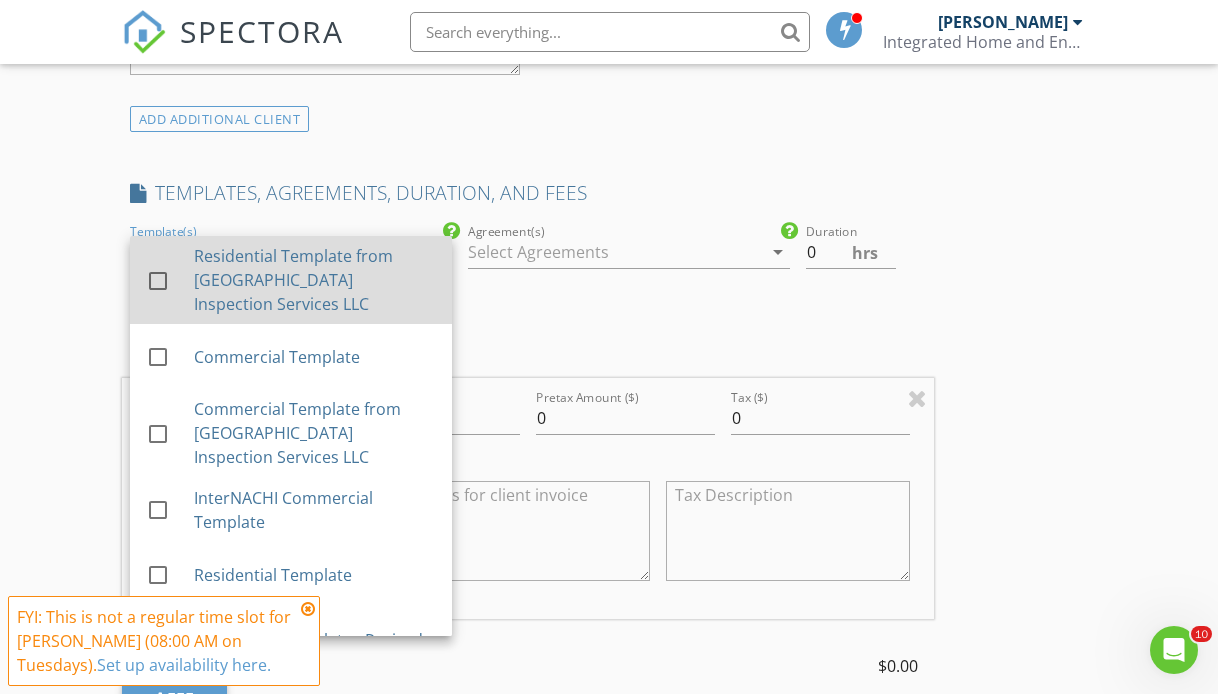 click on "Residential Template from [GEOGRAPHIC_DATA] Inspection Services LLC" at bounding box center [315, 280] 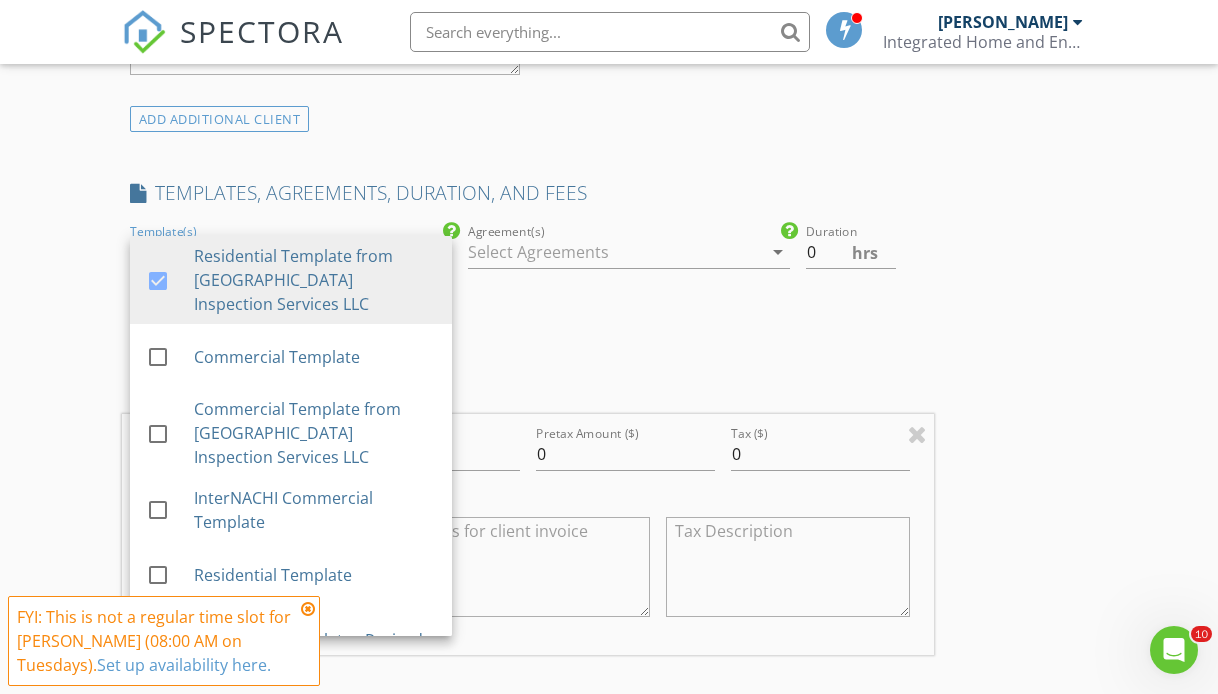 click at bounding box center (615, 252) 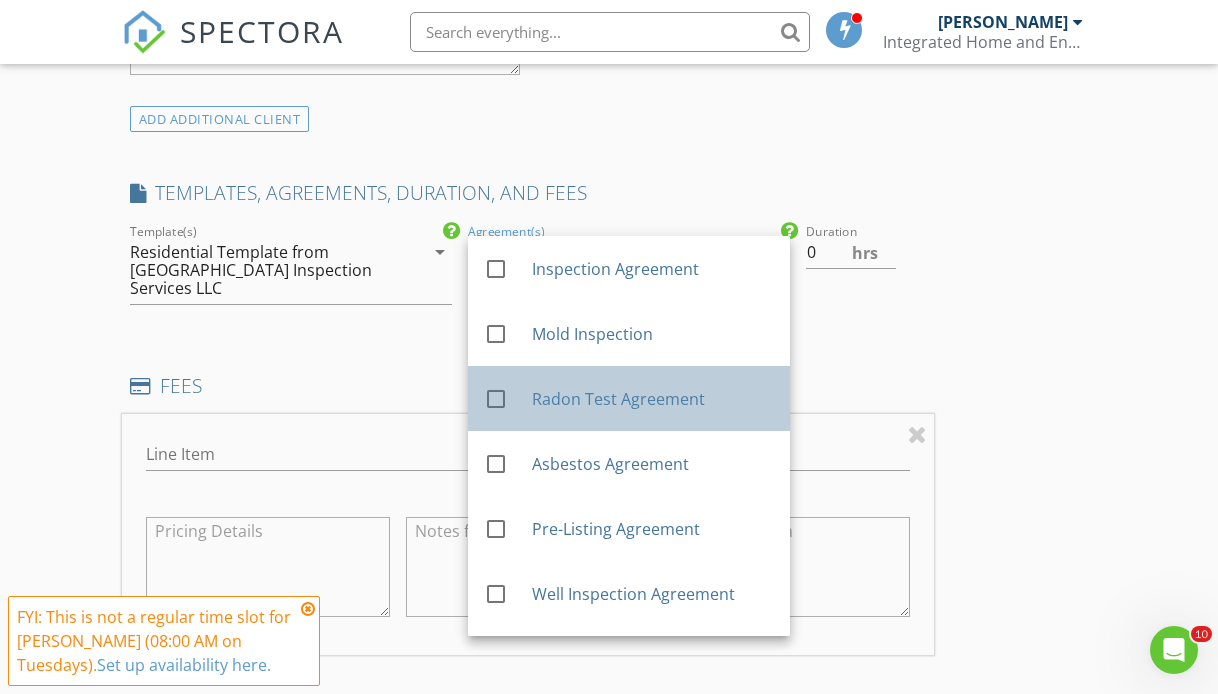 click on "Radon Test Agreement" at bounding box center [653, 399] 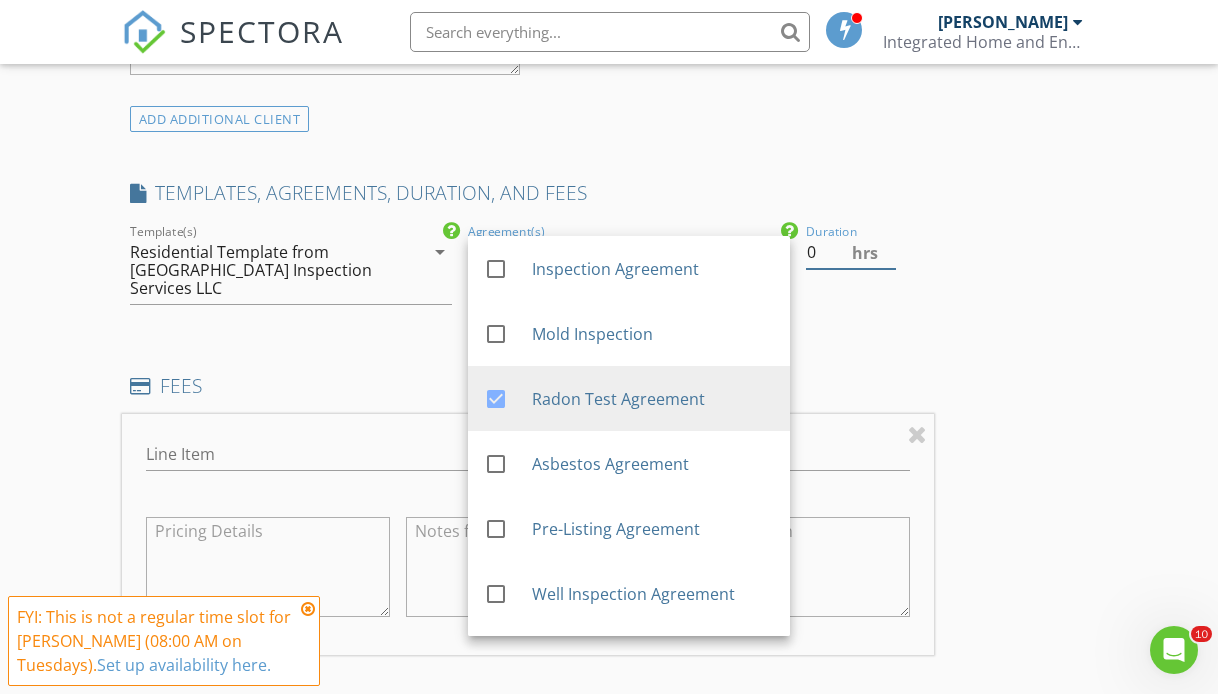 click on "0" at bounding box center [850, 252] 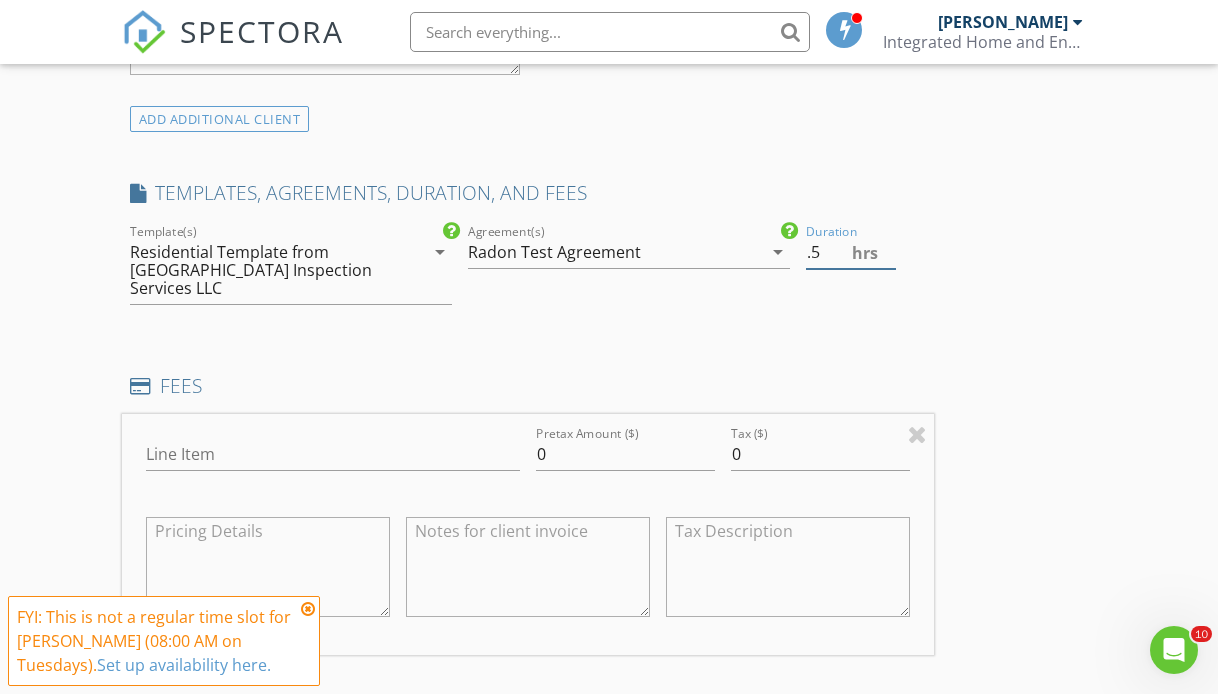 type on ".5" 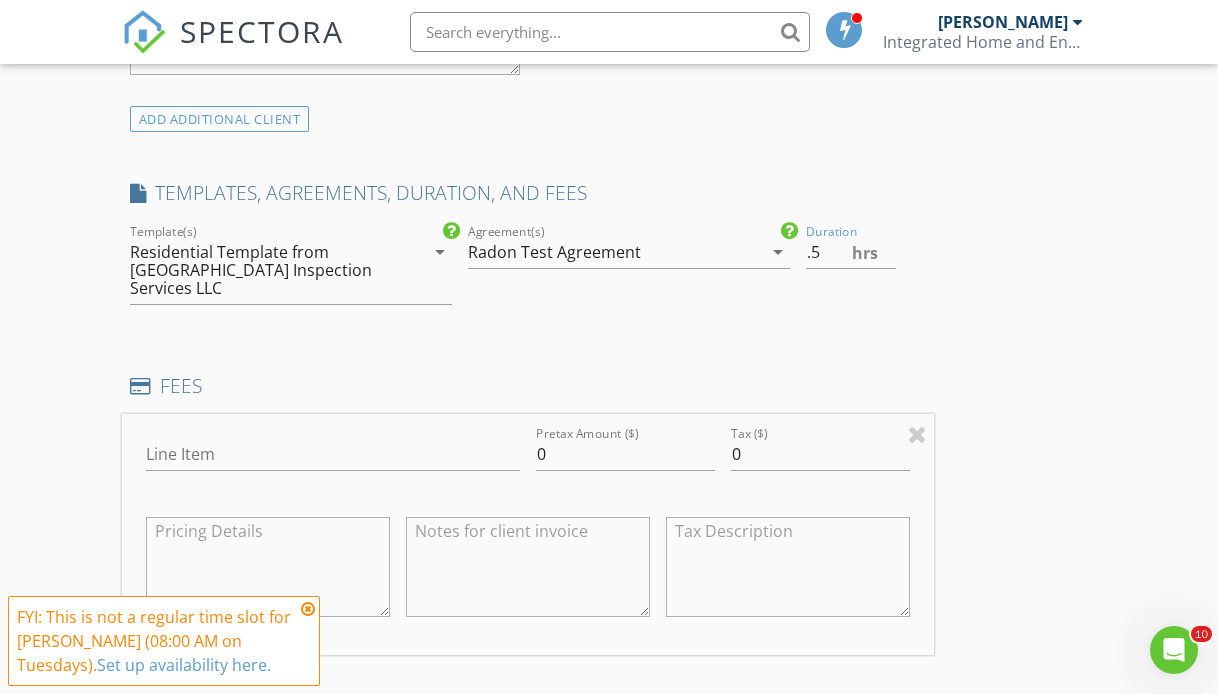 click on "check_box_outline_blank   Inspection Agreement check_box_outline_blank   Mold Inspection check_box   Radon Test Agreement check_box_outline_blank   Asbestos Agreement check_box_outline_blank   Pre-Listing Agreement check_box_outline_blank   Well Inspection Agreement check_box_outline_blank   Well Water Agreement check_box_outline_blank   Commercial Agreement check_box_outline_blank   Sewer Scope Agreement check_box_outline_blank   Mitigation Agreement check_box_outline_blank   Lead-Based Paint Inspection check_box_outline_blank   Thermal Imaging Agreement- Residential check_box_outline_blank   Thermal Imaging Agreement- Commercial check_box_outline_blank   4-Point Inspection Agreement(s) Radon Test Agreement arrow_drop_down" at bounding box center [629, 272] 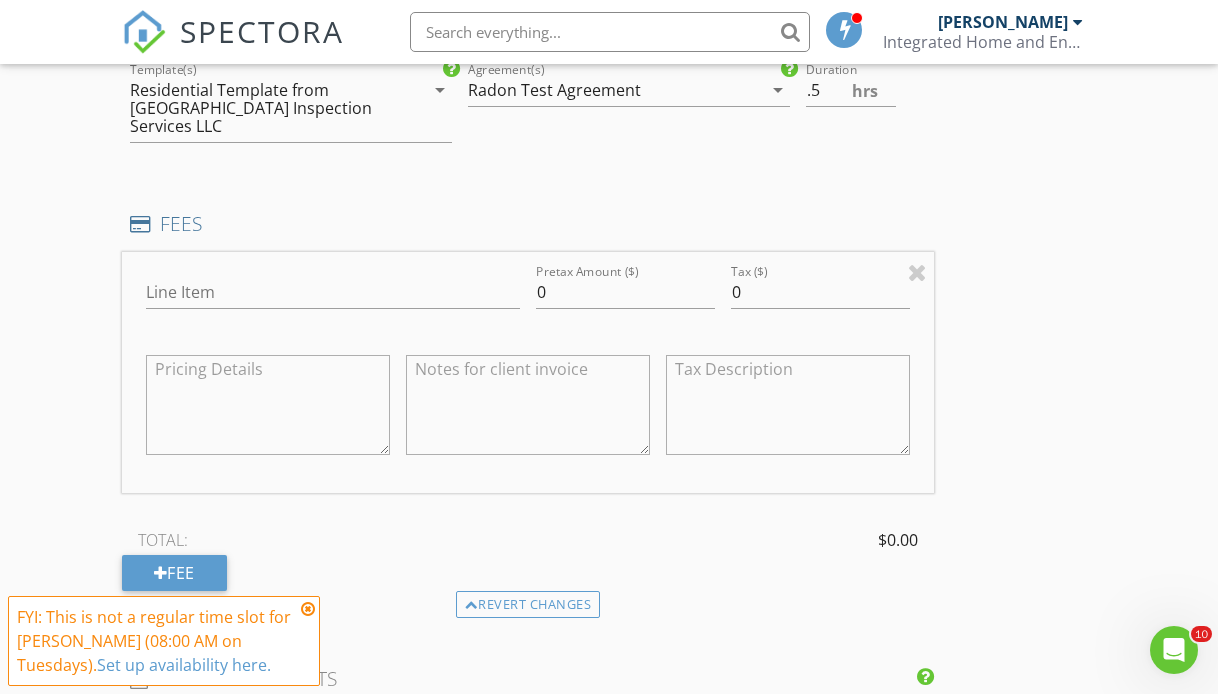 scroll, scrollTop: 1304, scrollLeft: 0, axis: vertical 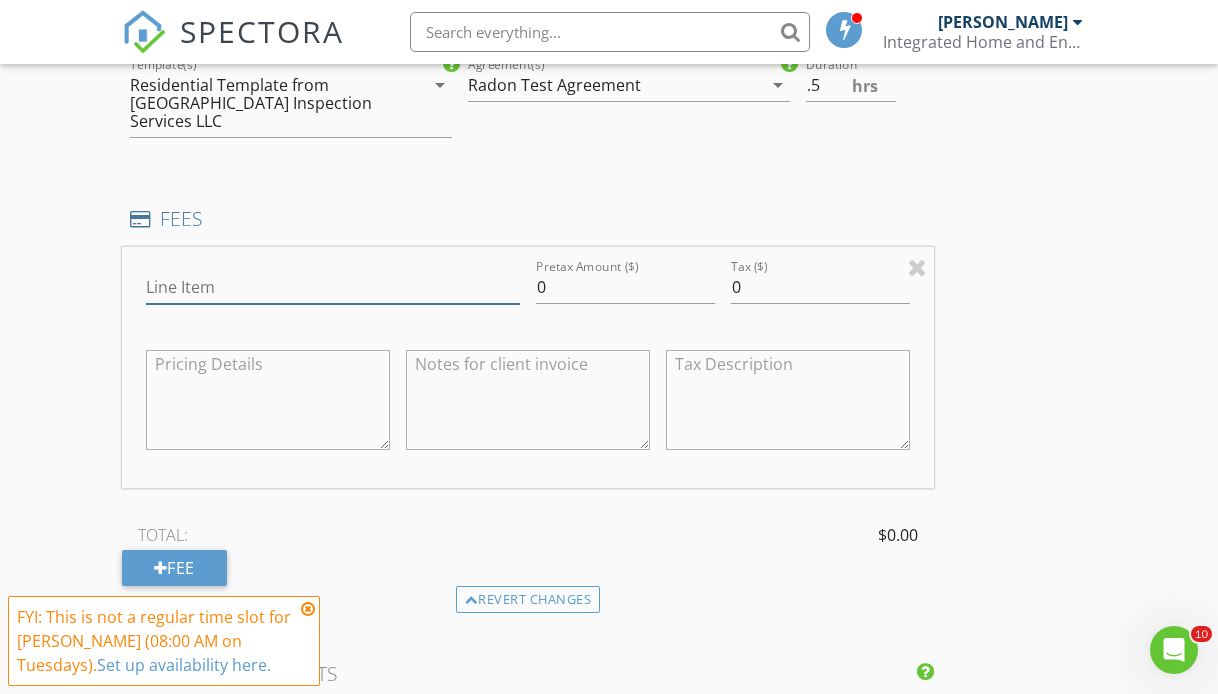 click on "Line Item" at bounding box center (333, 287) 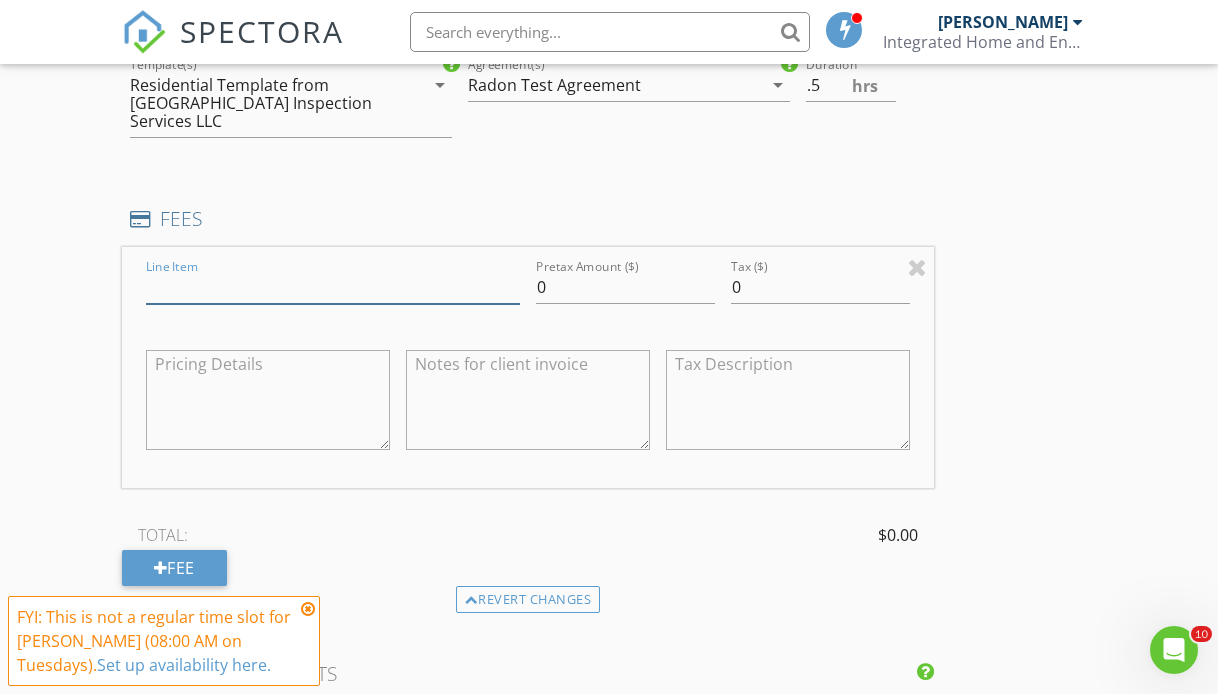 type on "Radon Test" 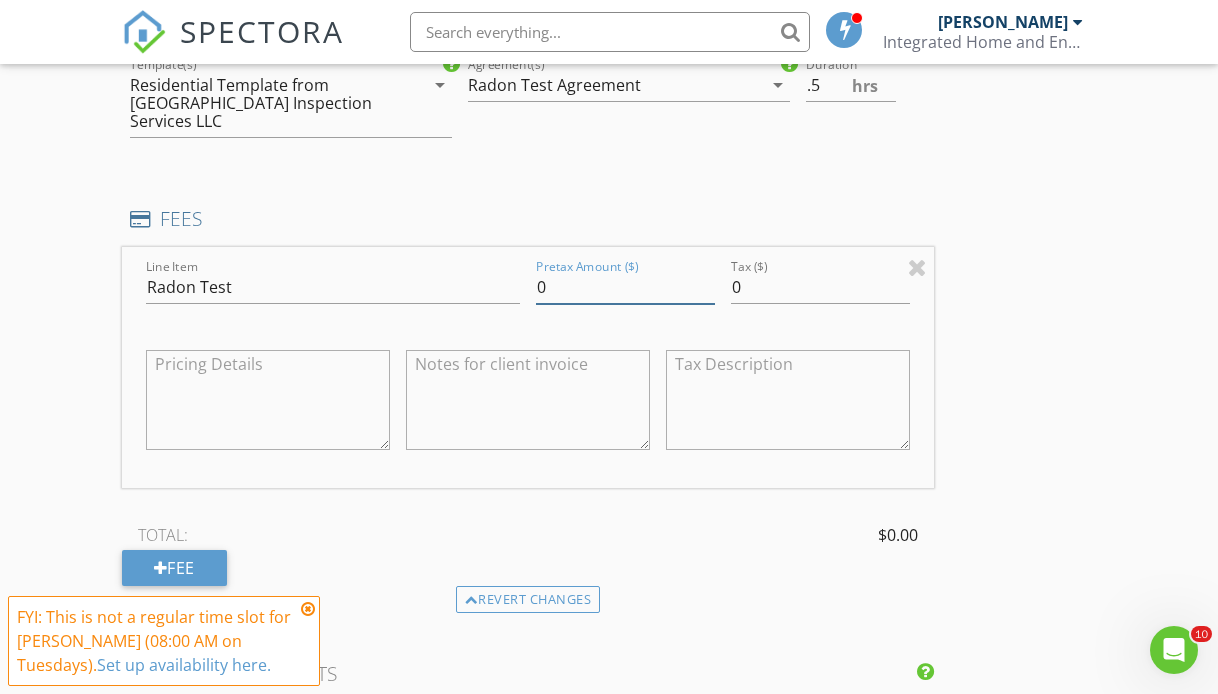 click on "0" at bounding box center [625, 287] 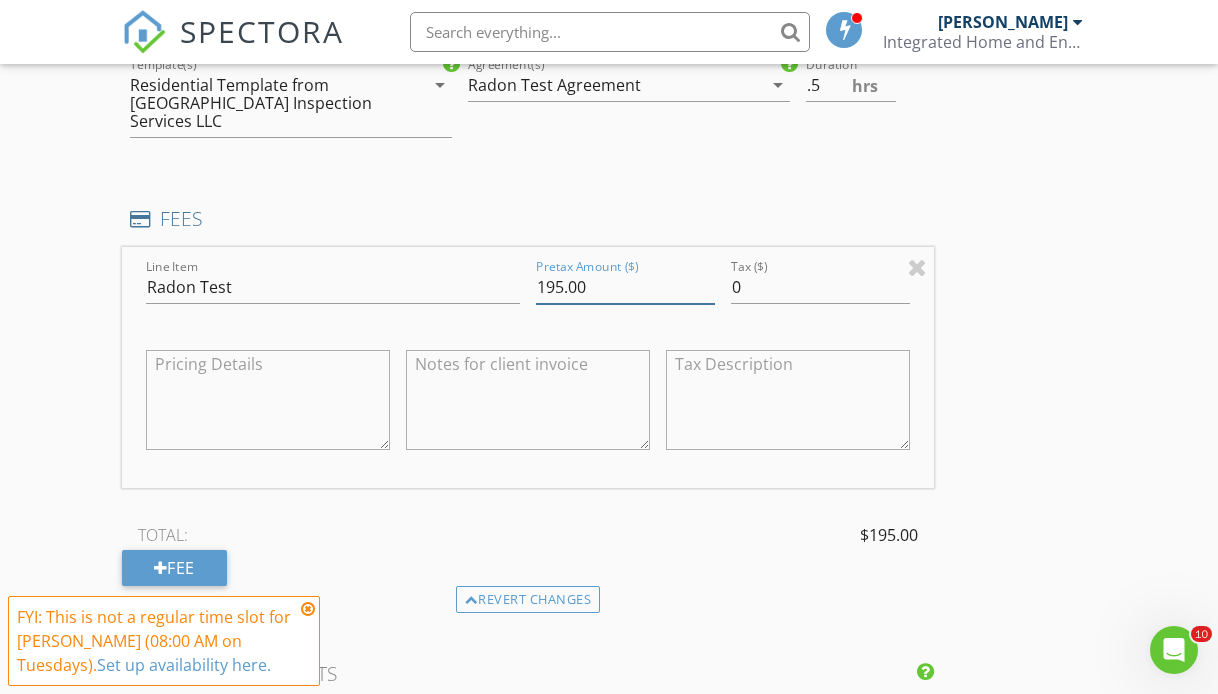 type on "195.00" 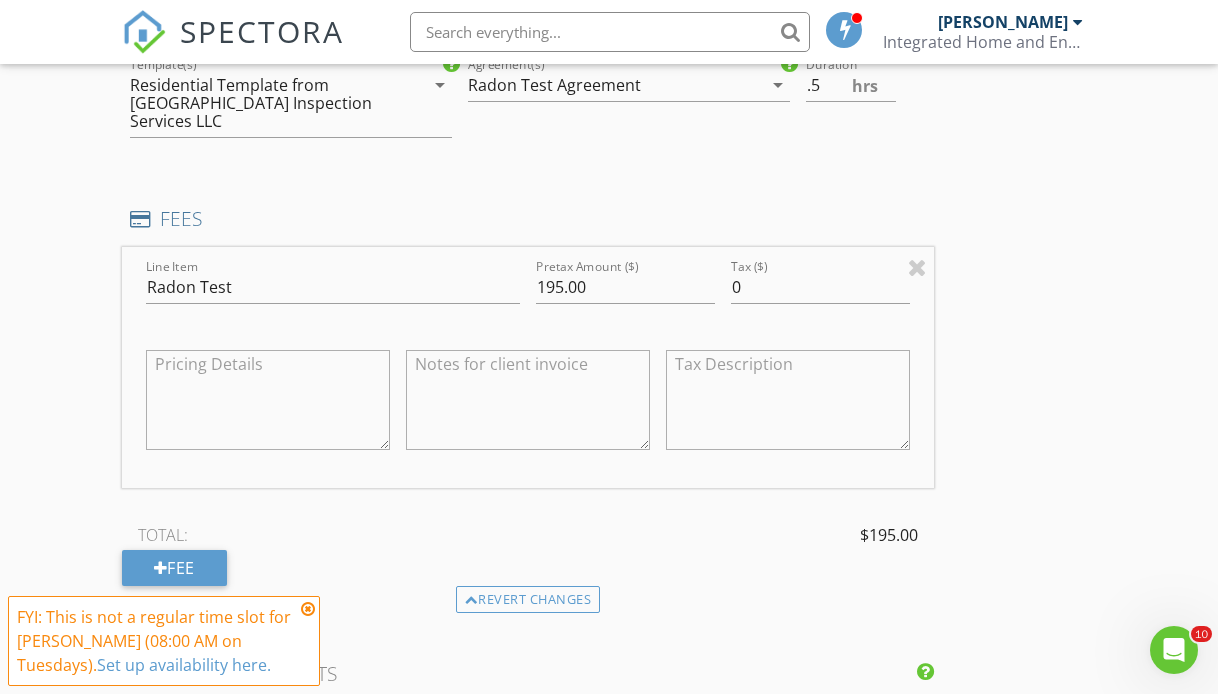 click on "INSPECTOR(S)
check_box   Ron Long   PRIMARY   Ron Long arrow_drop_down   check_box_outline_blank Ron Long specifically requested
Date/Time
07/15/2025 10:00 AM
Location
Address Form       Can't find your address?   Click here.
client
check_box Enable Client CC email for this inspection   Client Search     check_box_outline_blank Client is a Company/Organization     First Name Ron   Last Name Johnson   Email kjohn653@aol.com   CC Email   Phone 816-868-5981           Notes   Private Notes
ADD ADDITIONAL client
SERVICES
check_box_outline_blank   1-Residential Inspection   Condo Below 800sqft check_box_outline_blank   2-Residential Inspection   Condo 800-1400sqft check_box_outline_blank   3-Residential Inspection   600-1400 check_box_outline_blank   4-Residential Inspection" at bounding box center (609, 511) 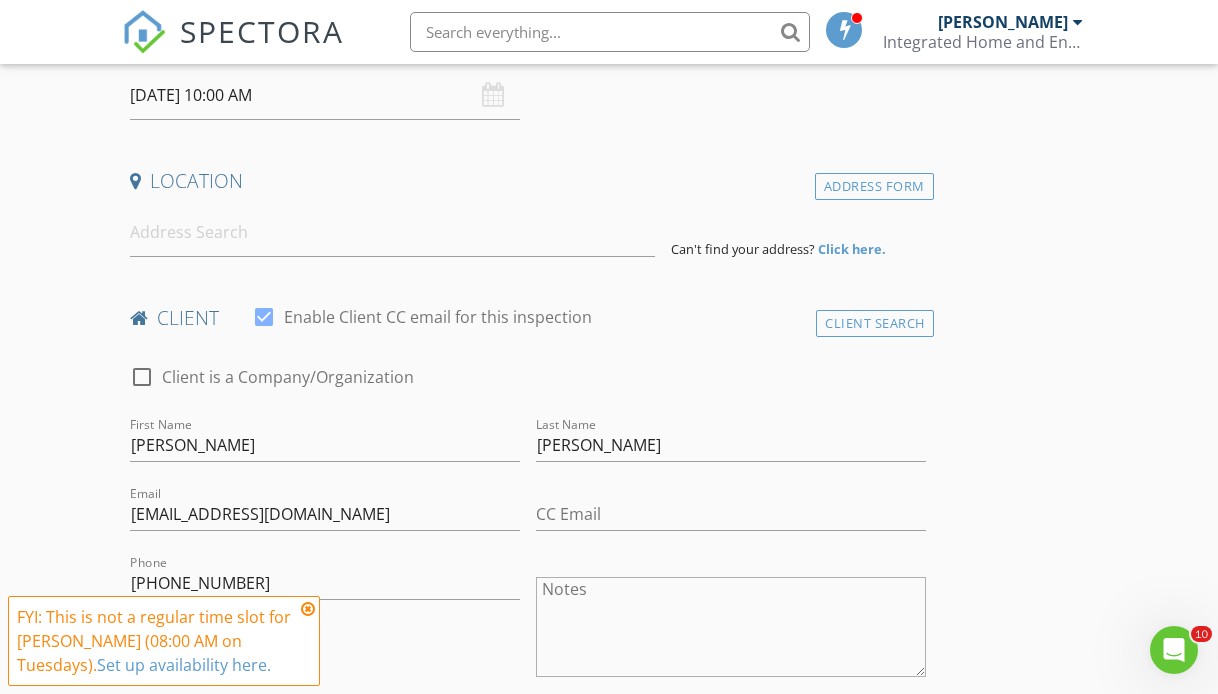 scroll, scrollTop: 380, scrollLeft: 0, axis: vertical 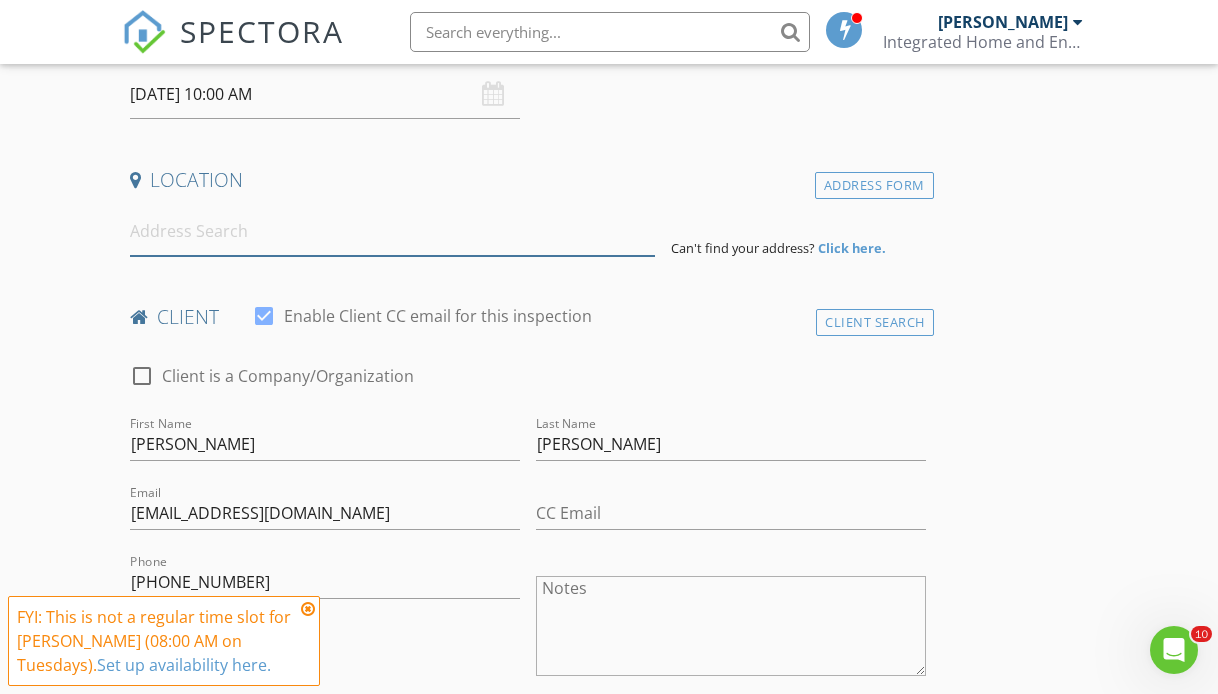 click at bounding box center [392, 231] 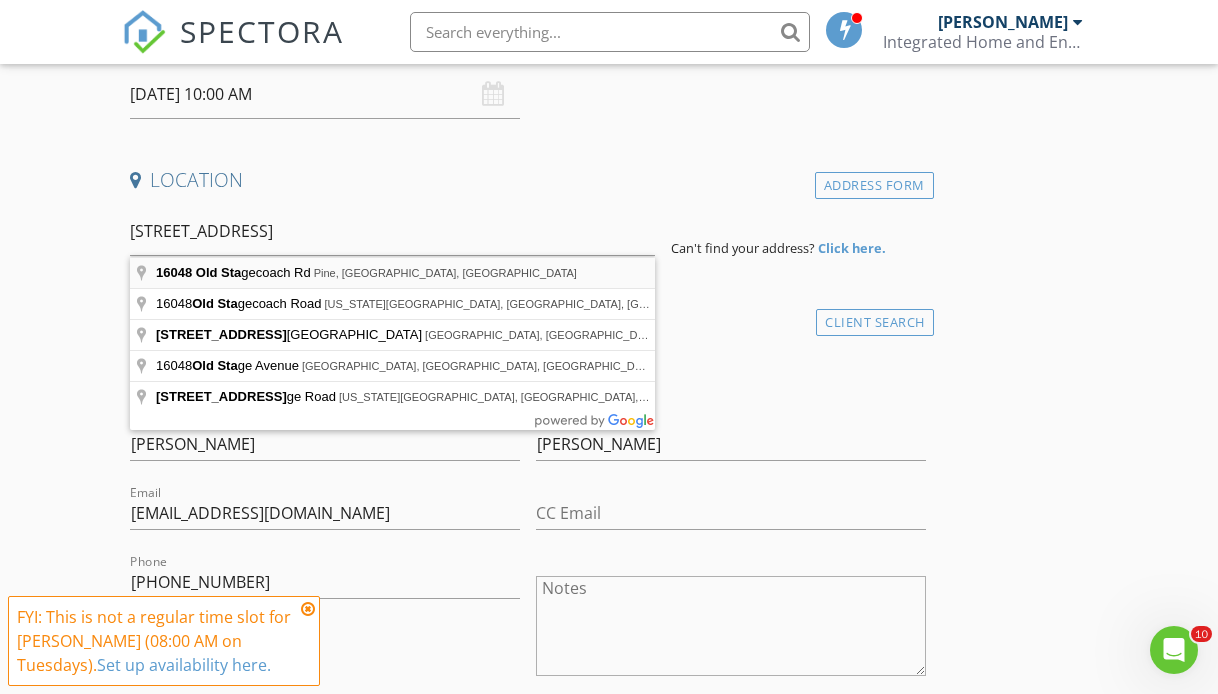 type on "16048 Old Stagecoach Rd, Pine, CO, USA" 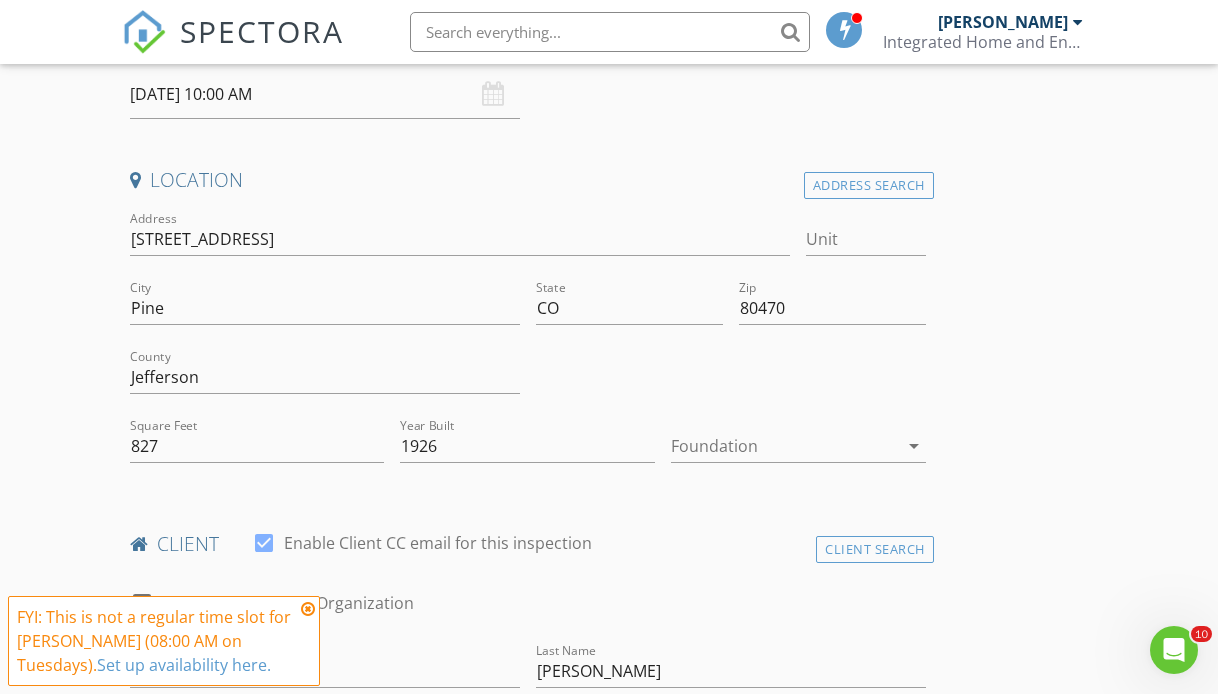 click on "Location" at bounding box center [528, 180] 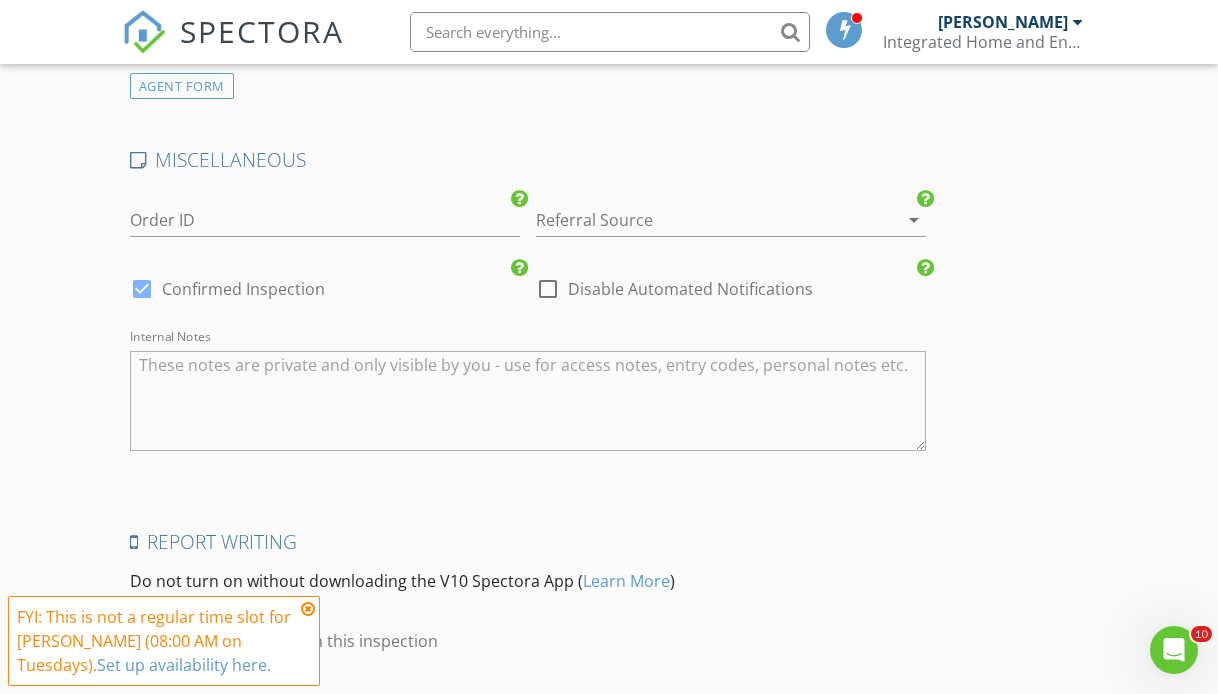 scroll, scrollTop: 2939, scrollLeft: 0, axis: vertical 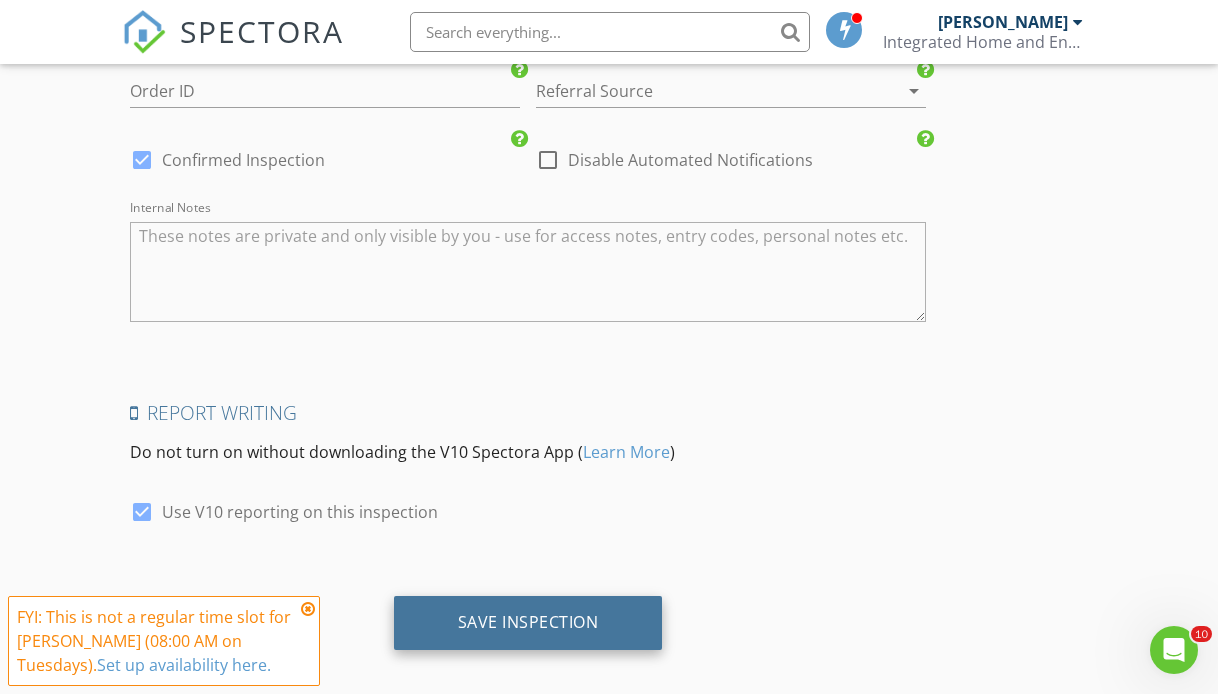 click on "Save Inspection" at bounding box center (528, 622) 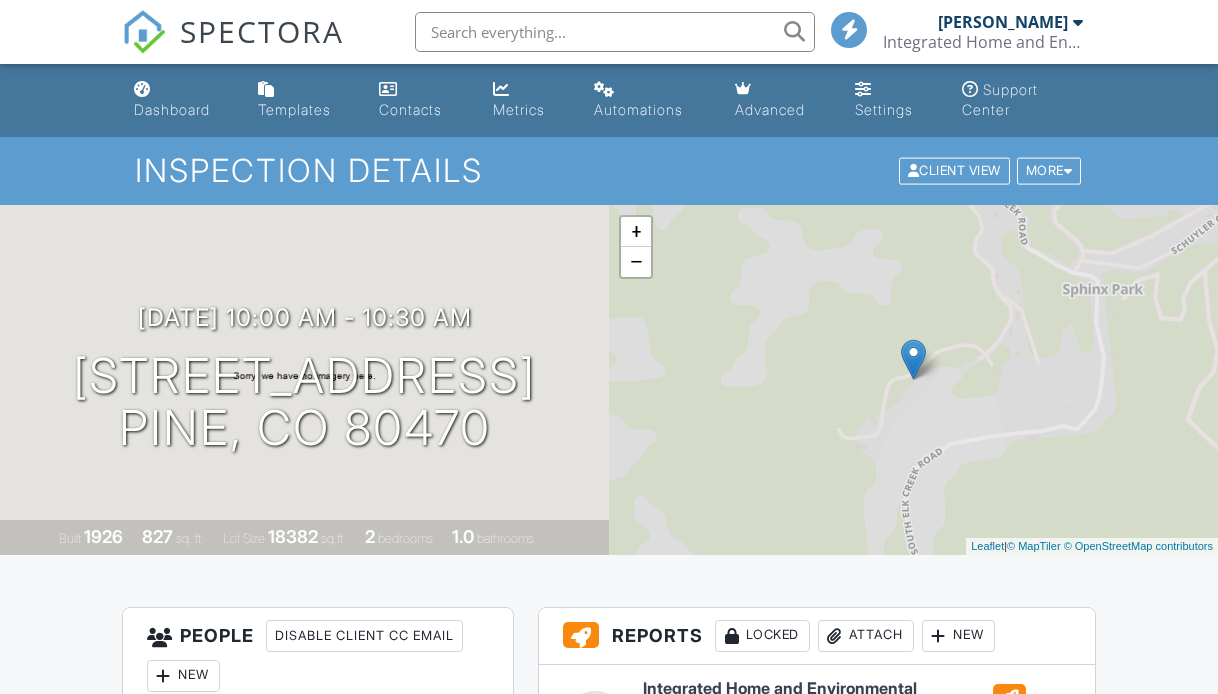 scroll, scrollTop: 0, scrollLeft: 0, axis: both 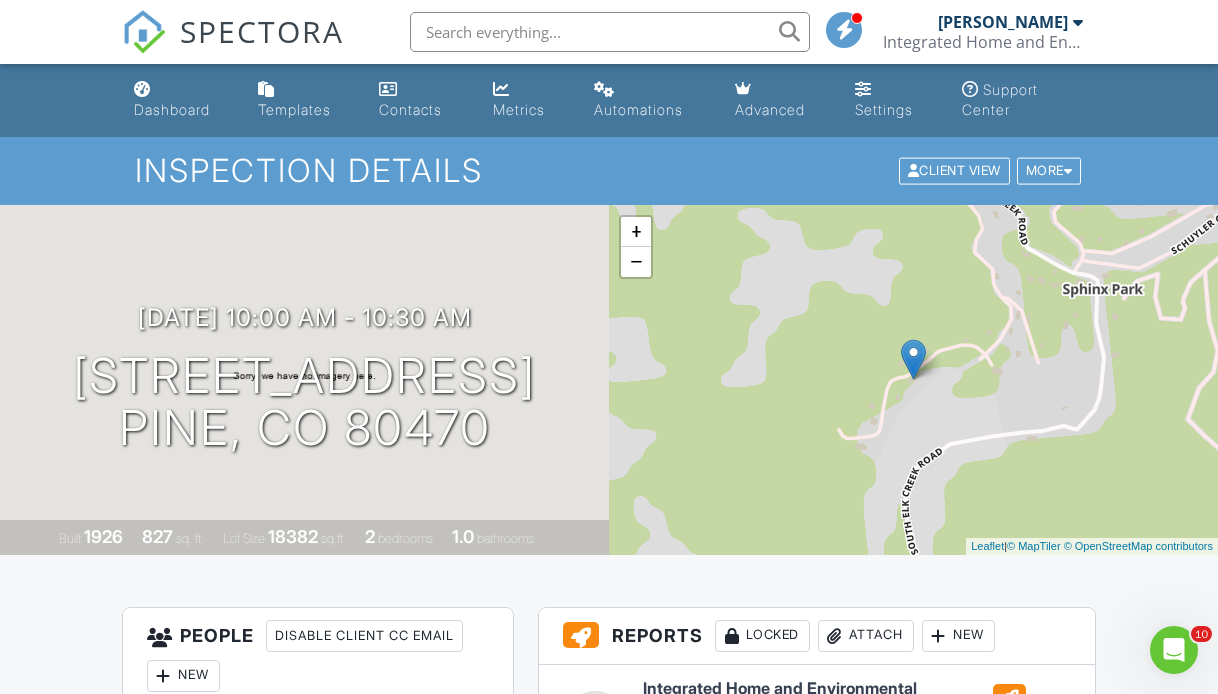click on "Integrated Home and Environmental Inspections" at bounding box center [983, 42] 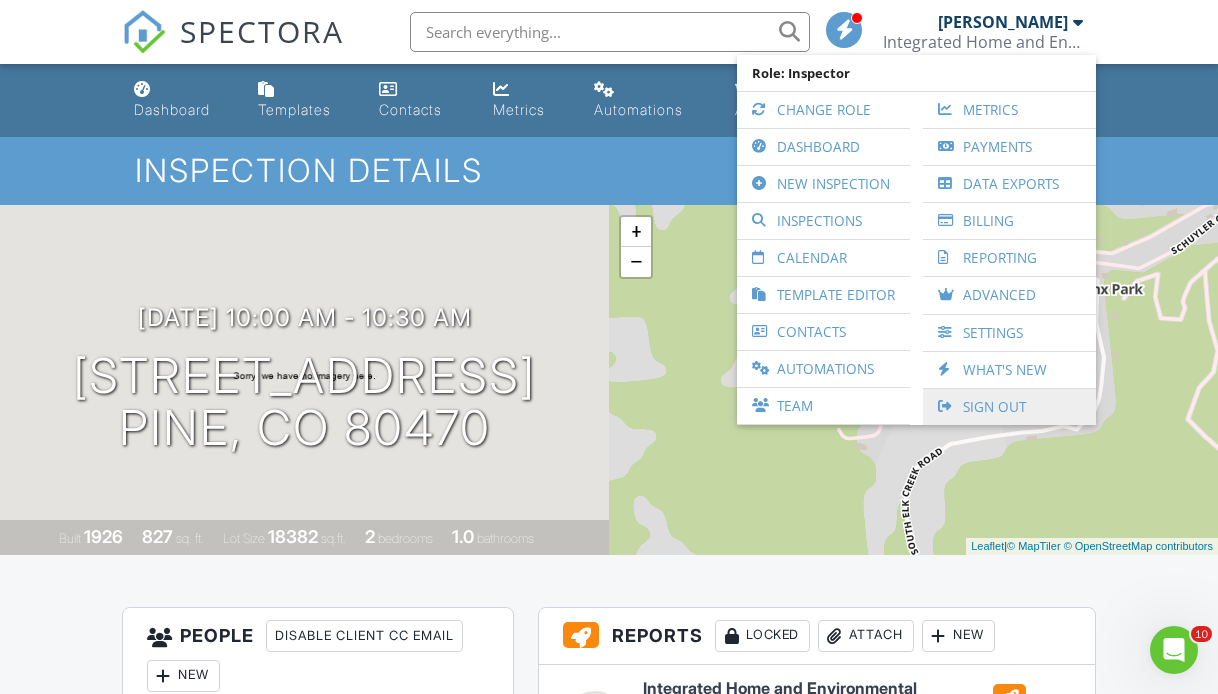 click on "Sign Out" at bounding box center (1009, 407) 